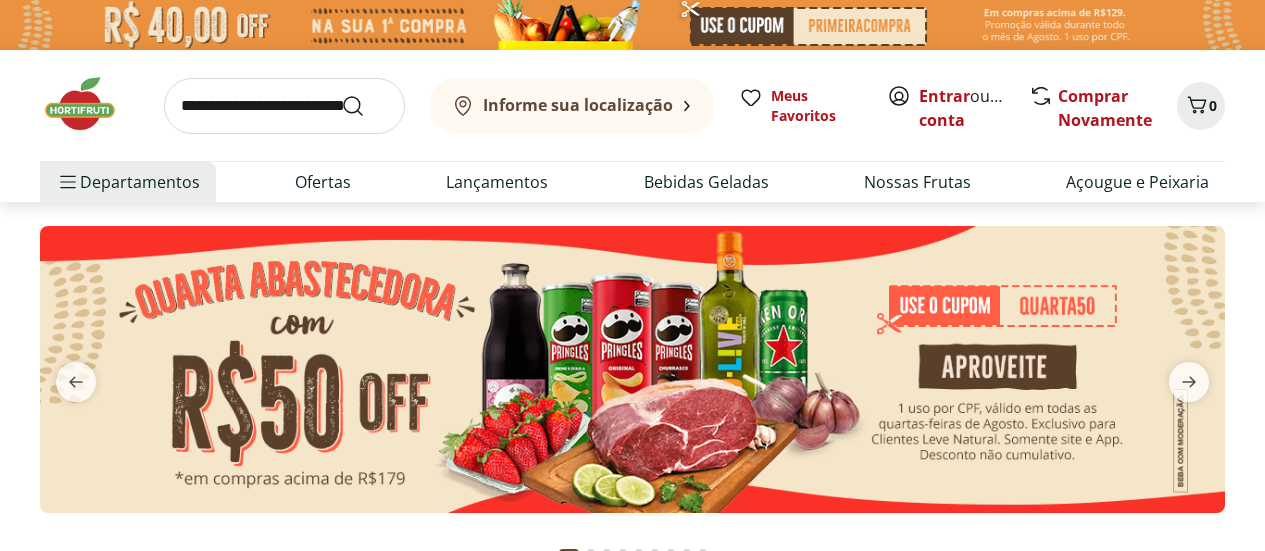 scroll, scrollTop: 0, scrollLeft: 0, axis: both 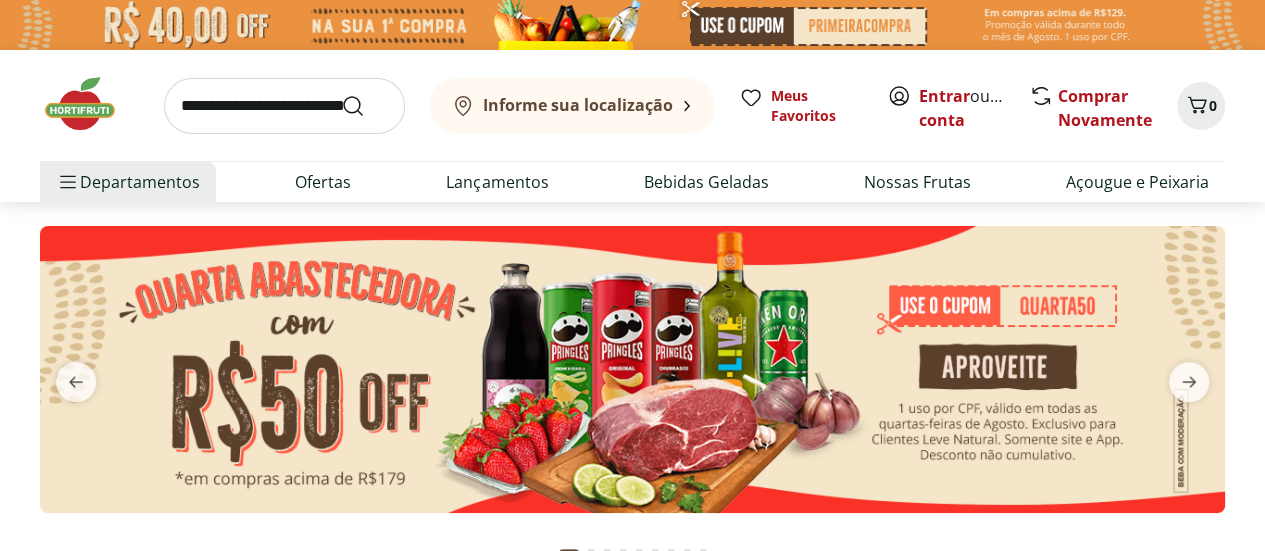 click at bounding box center [284, 106] 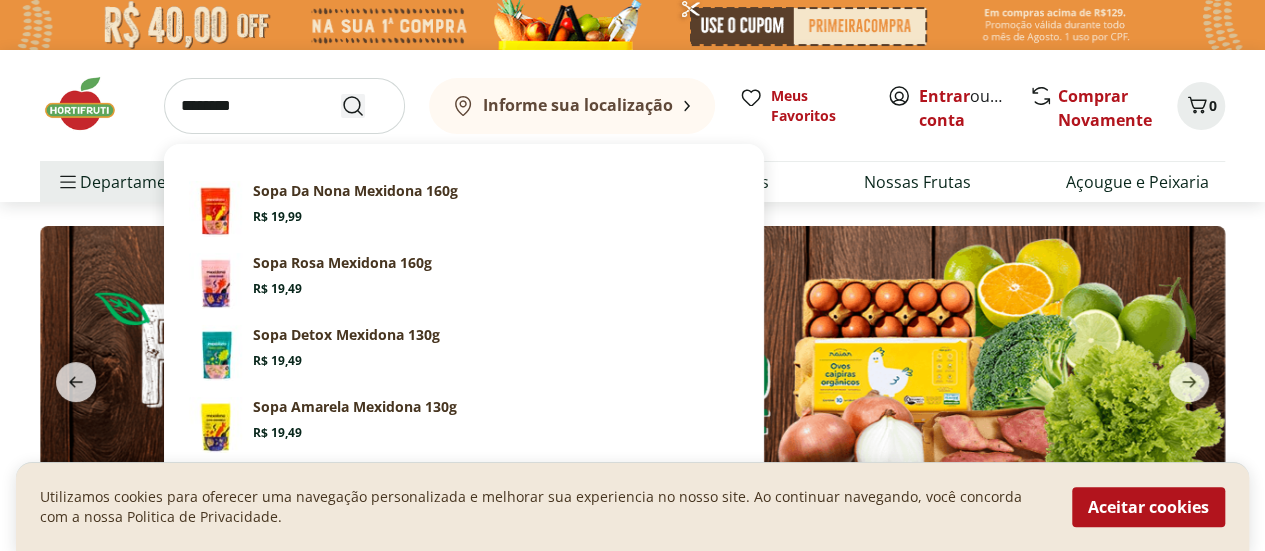 type on "********" 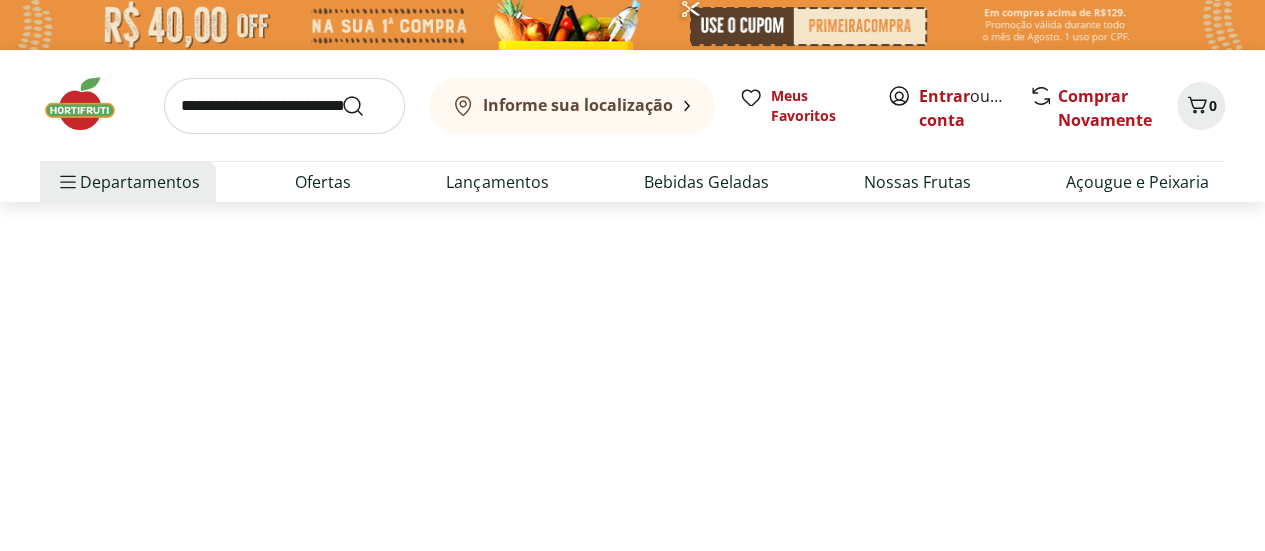 select on "**********" 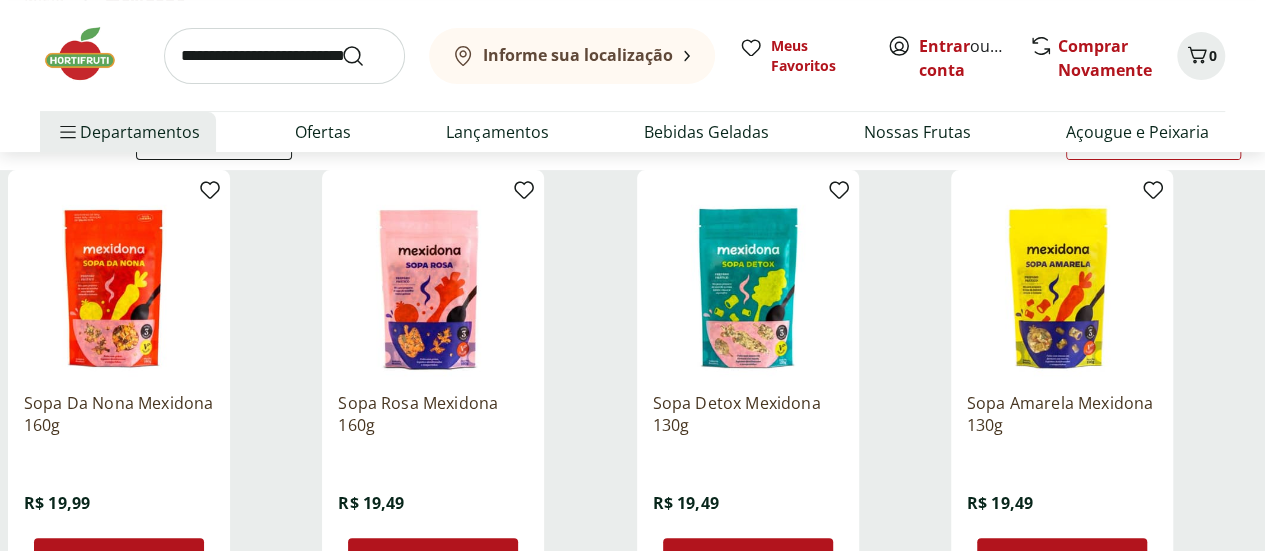 scroll, scrollTop: 200, scrollLeft: 0, axis: vertical 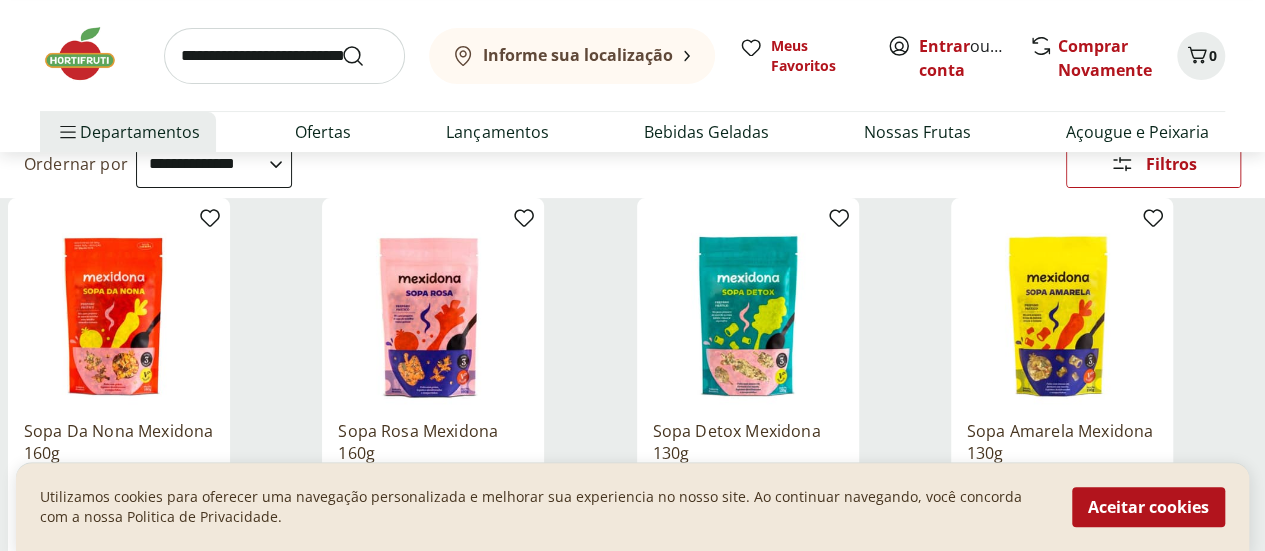 drag, startPoint x: 450, startPoint y: 322, endPoint x: 1183, endPoint y: 519, distance: 759.01117 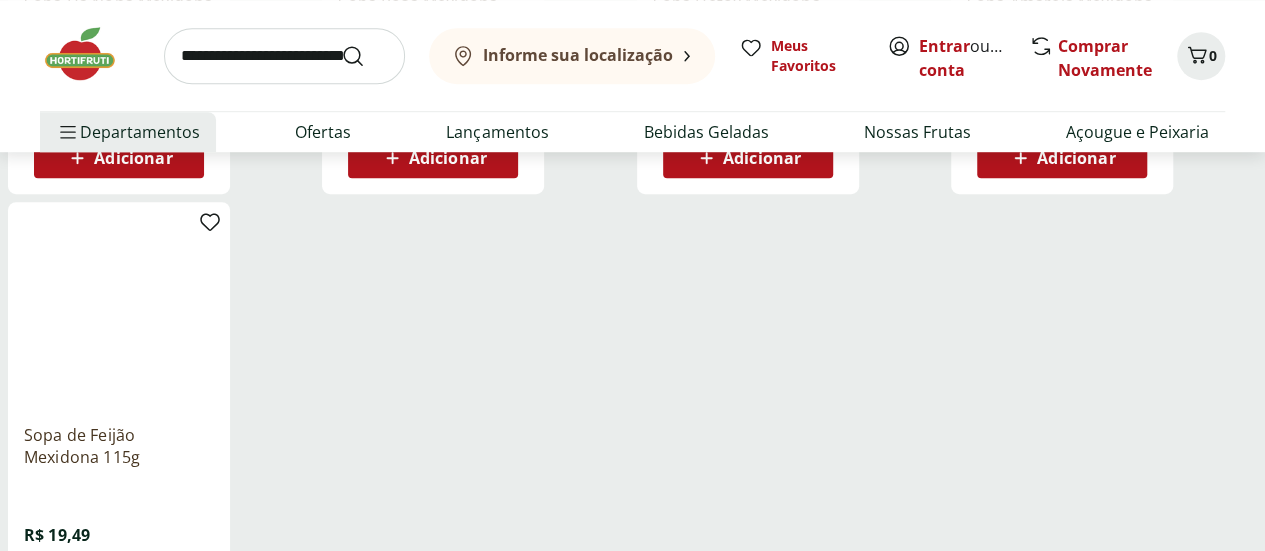 scroll, scrollTop: 600, scrollLeft: 0, axis: vertical 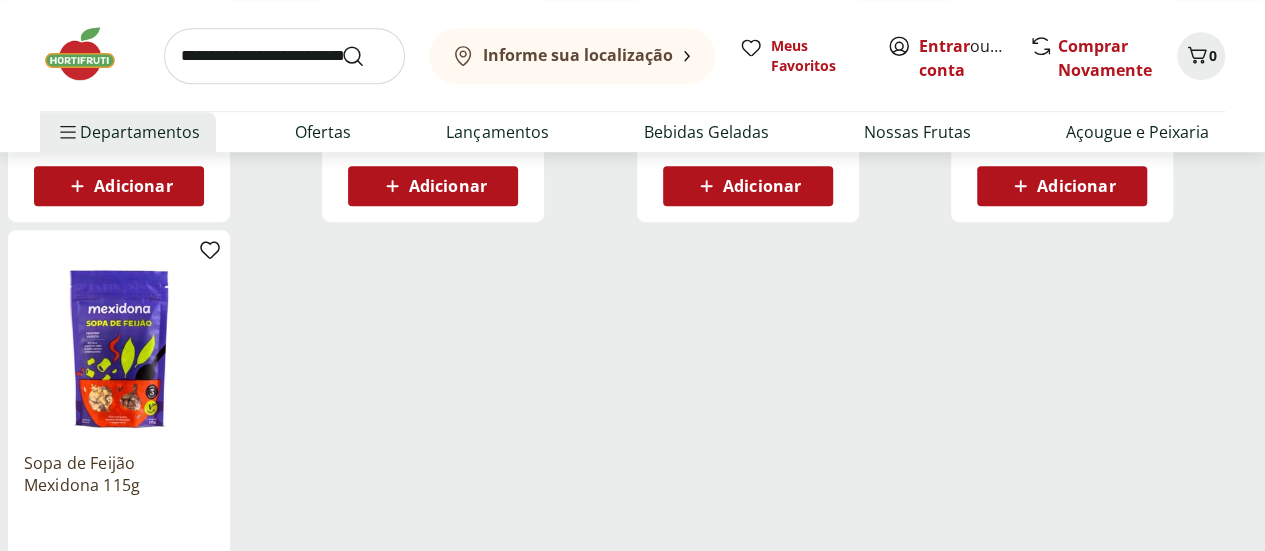 click at bounding box center (119, 341) 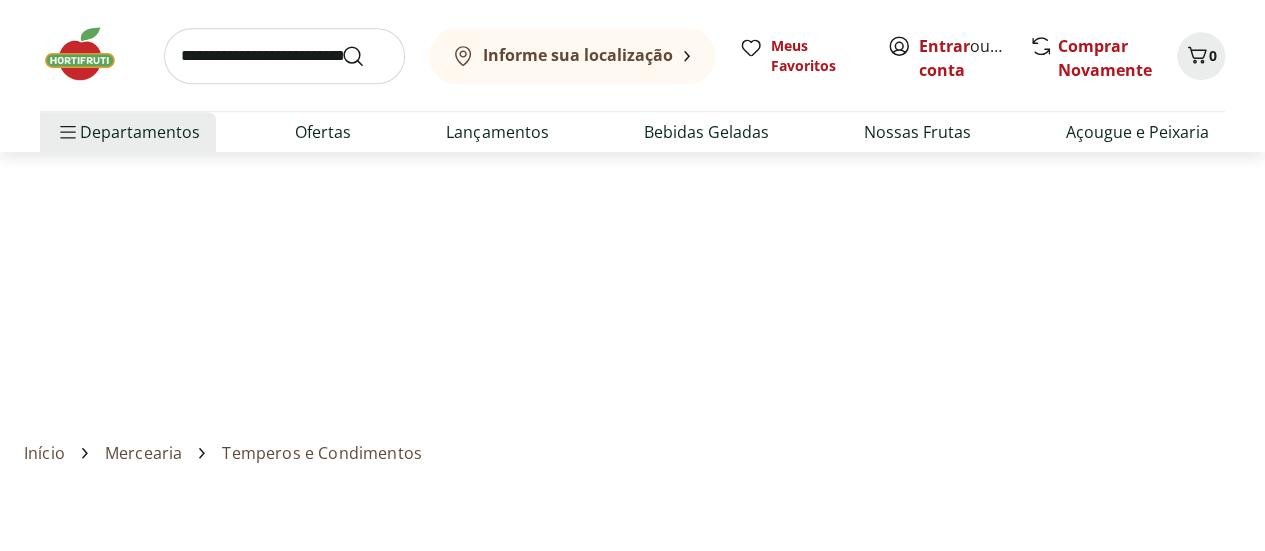 scroll, scrollTop: 0, scrollLeft: 0, axis: both 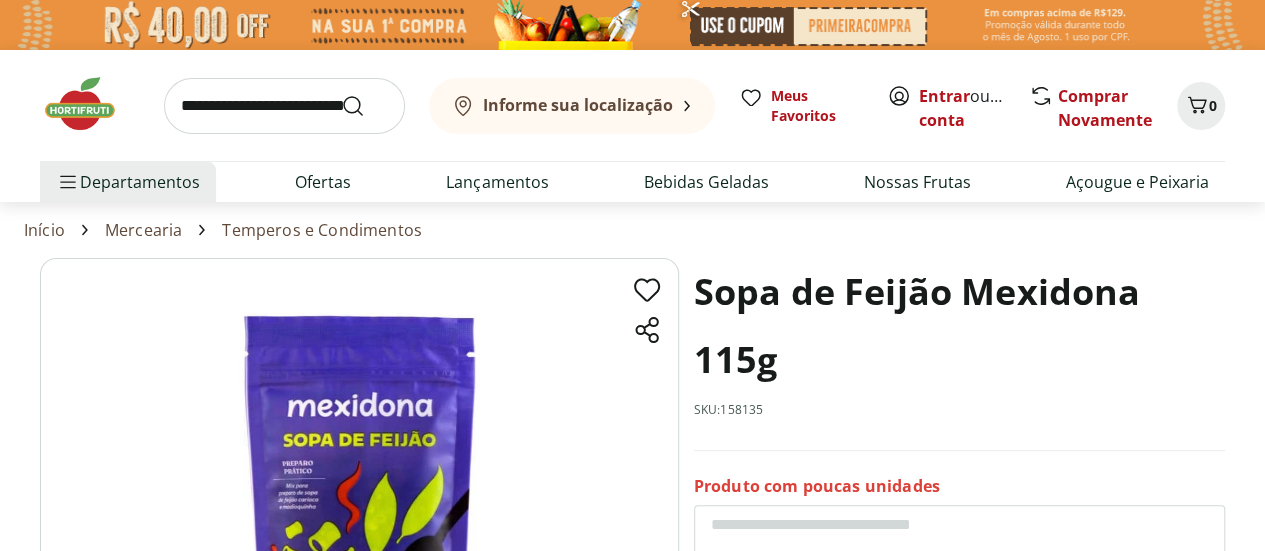 click at bounding box center (359, 481) 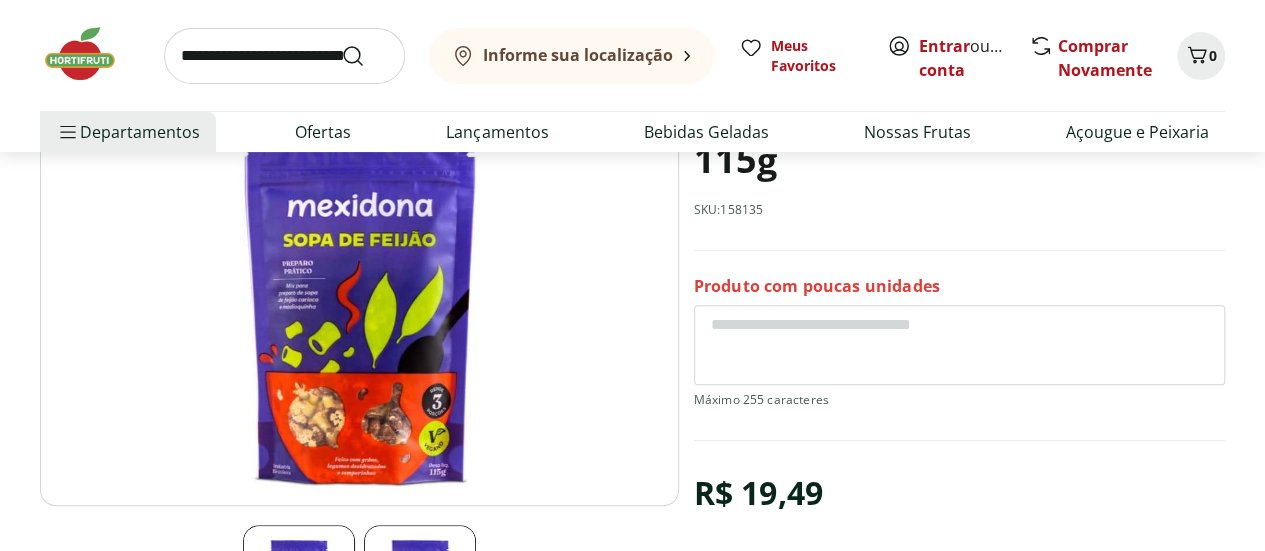 scroll, scrollTop: 0, scrollLeft: 0, axis: both 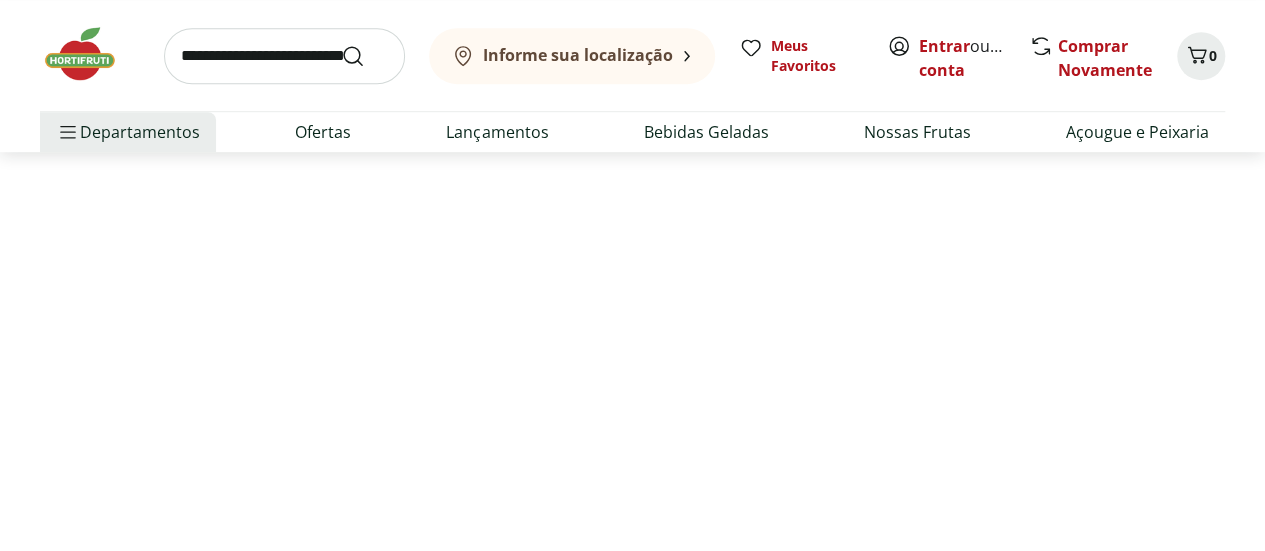 select on "**********" 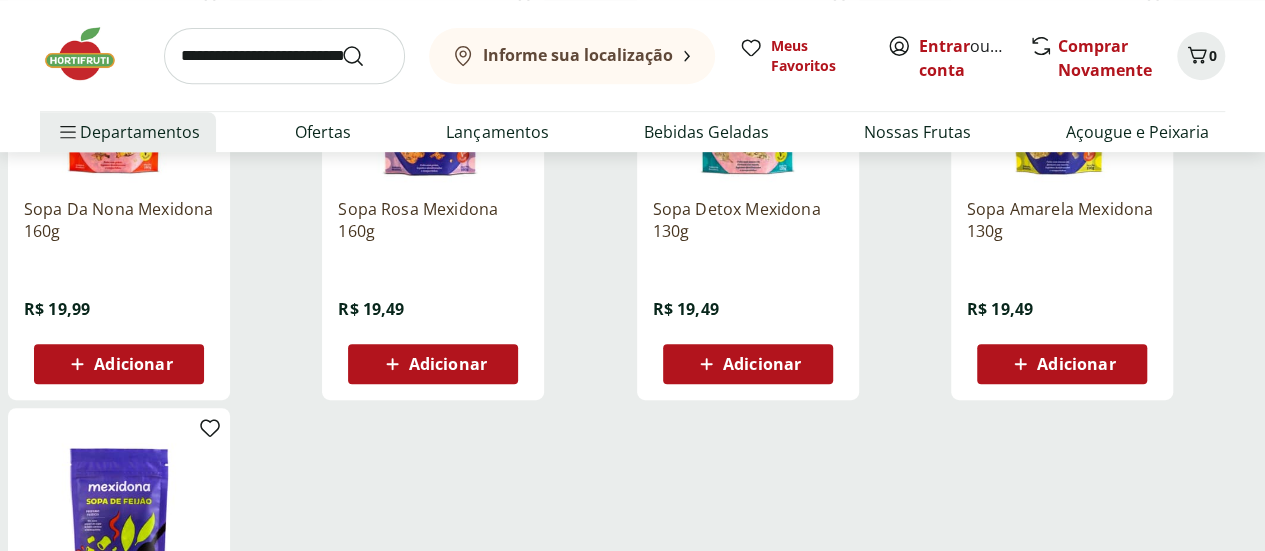 scroll, scrollTop: 300, scrollLeft: 0, axis: vertical 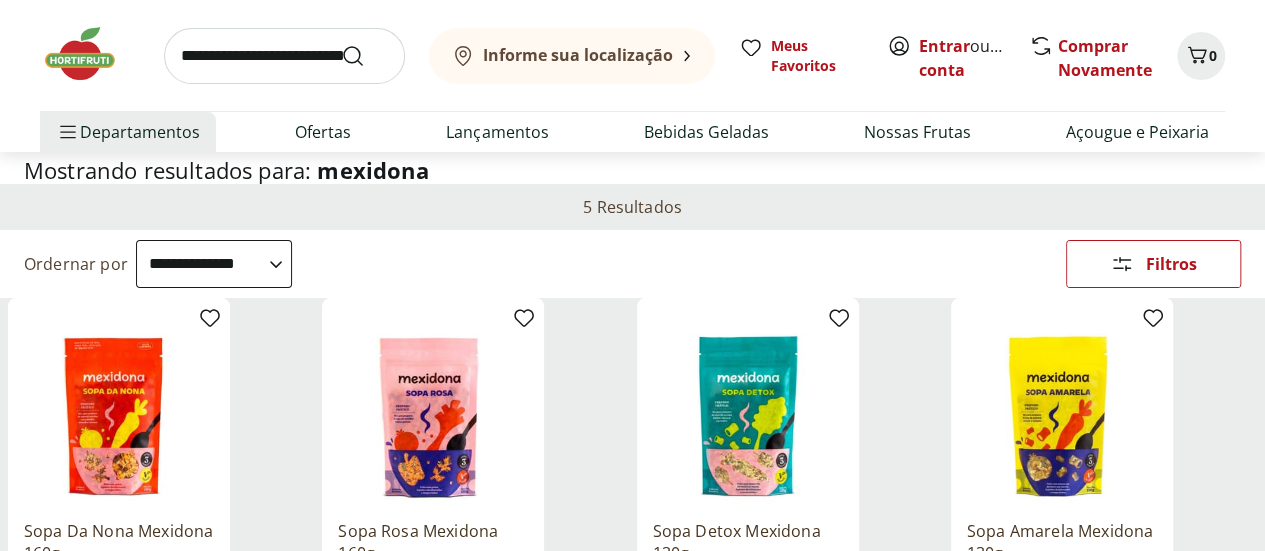 click at bounding box center (119, 409) 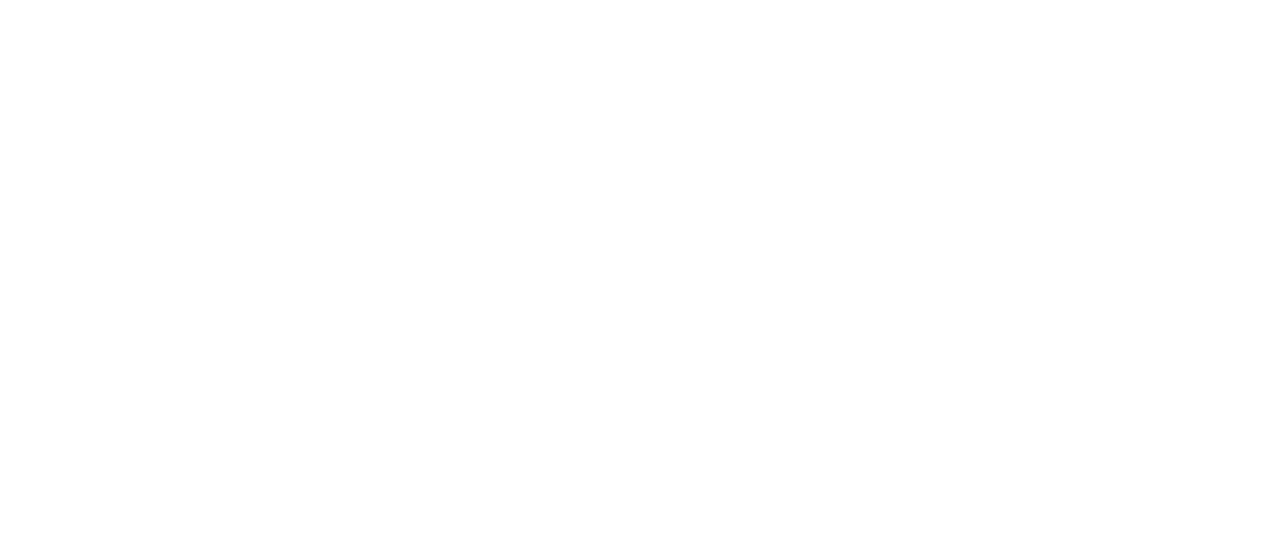 scroll, scrollTop: 0, scrollLeft: 0, axis: both 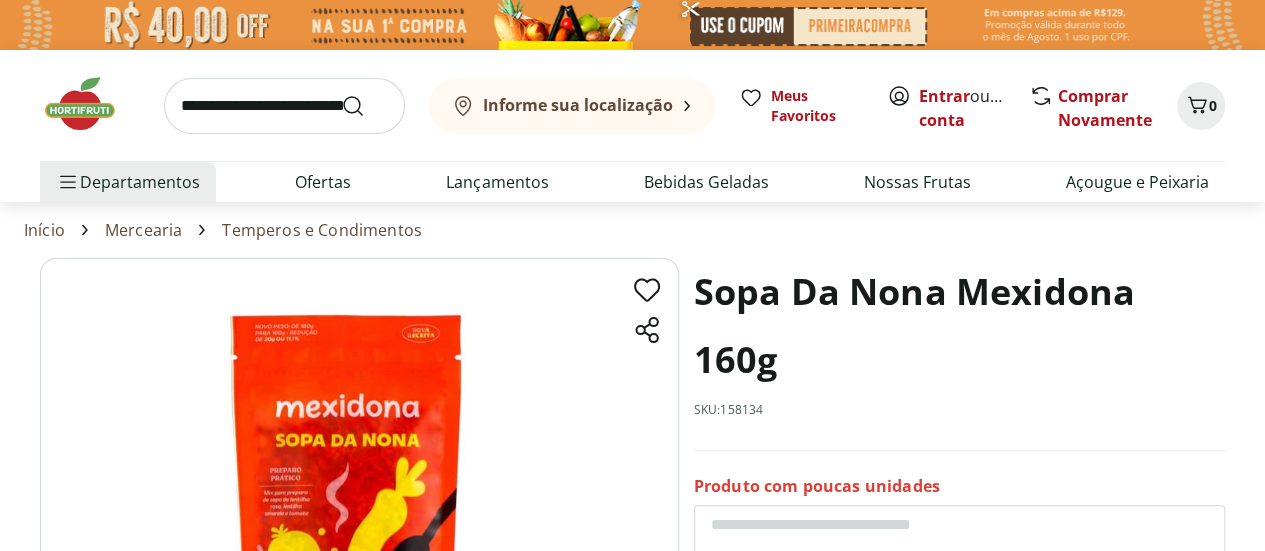 click at bounding box center [359, 481] 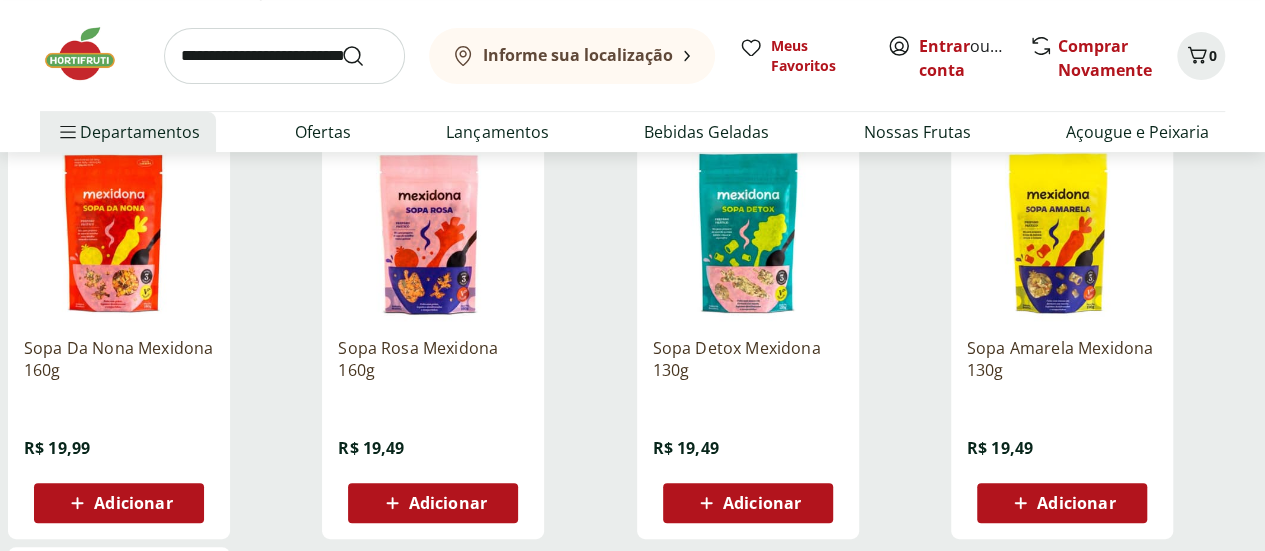 scroll, scrollTop: 300, scrollLeft: 0, axis: vertical 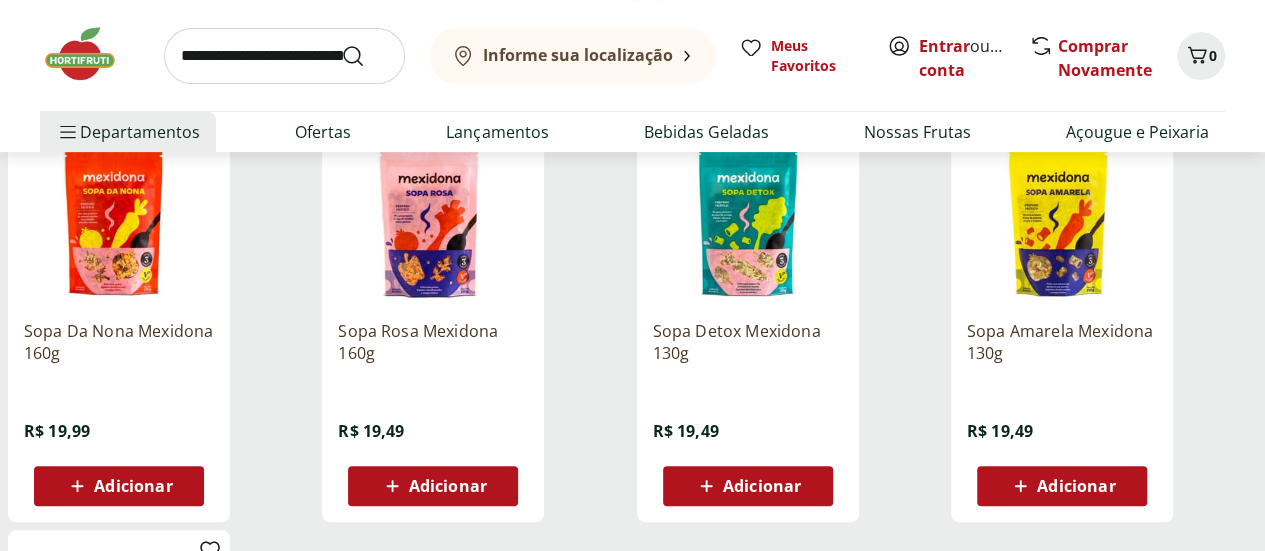 click at bounding box center (433, 209) 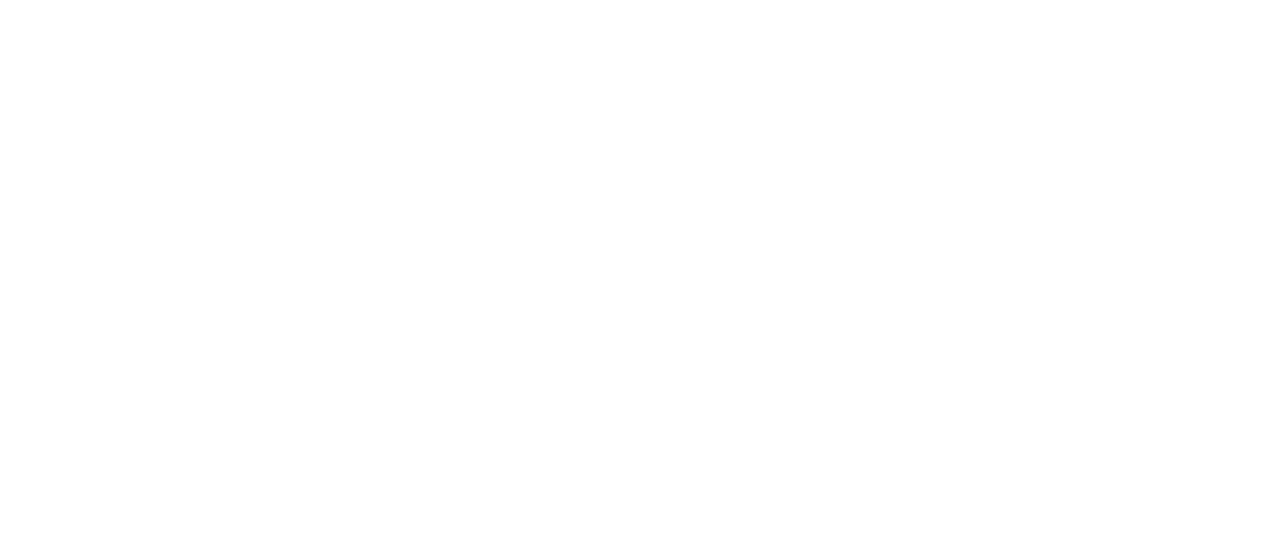 scroll, scrollTop: 0, scrollLeft: 0, axis: both 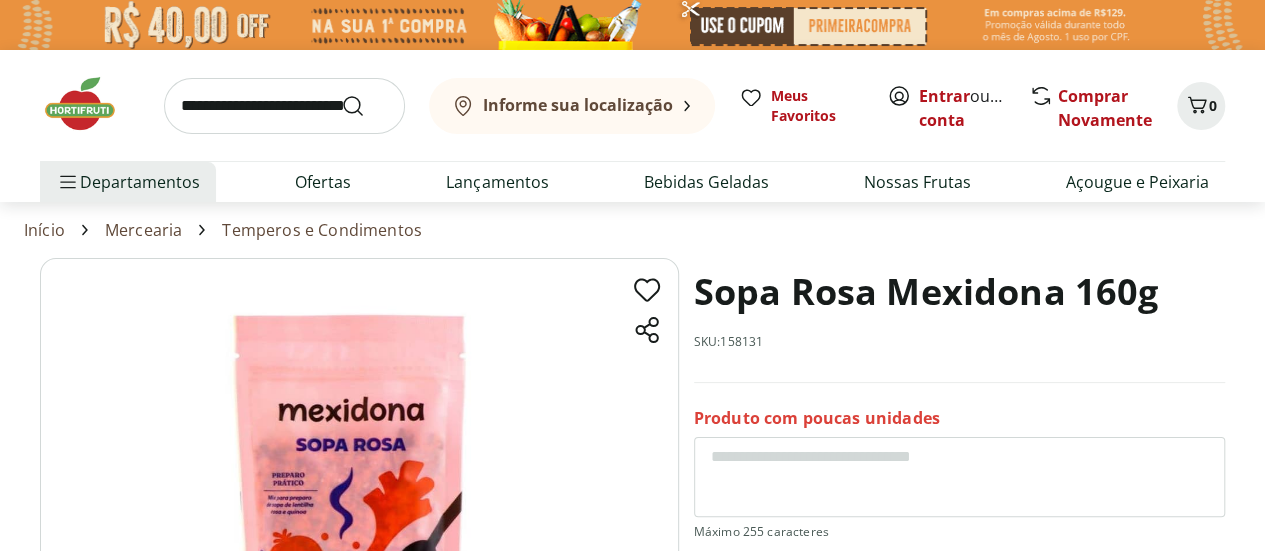 select on "**********" 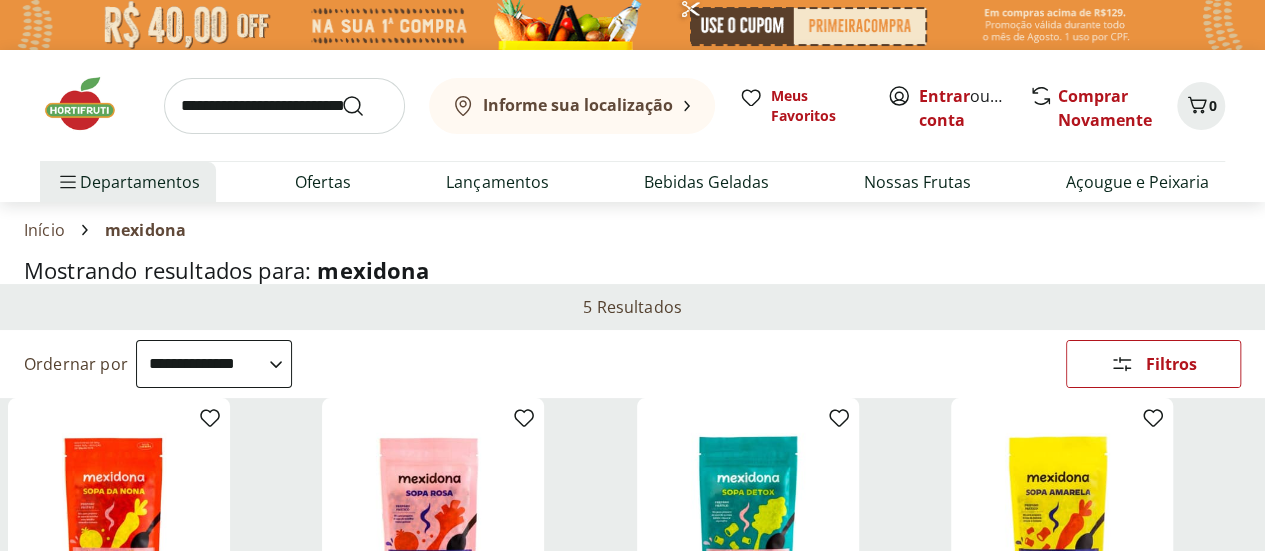 scroll, scrollTop: 300, scrollLeft: 0, axis: vertical 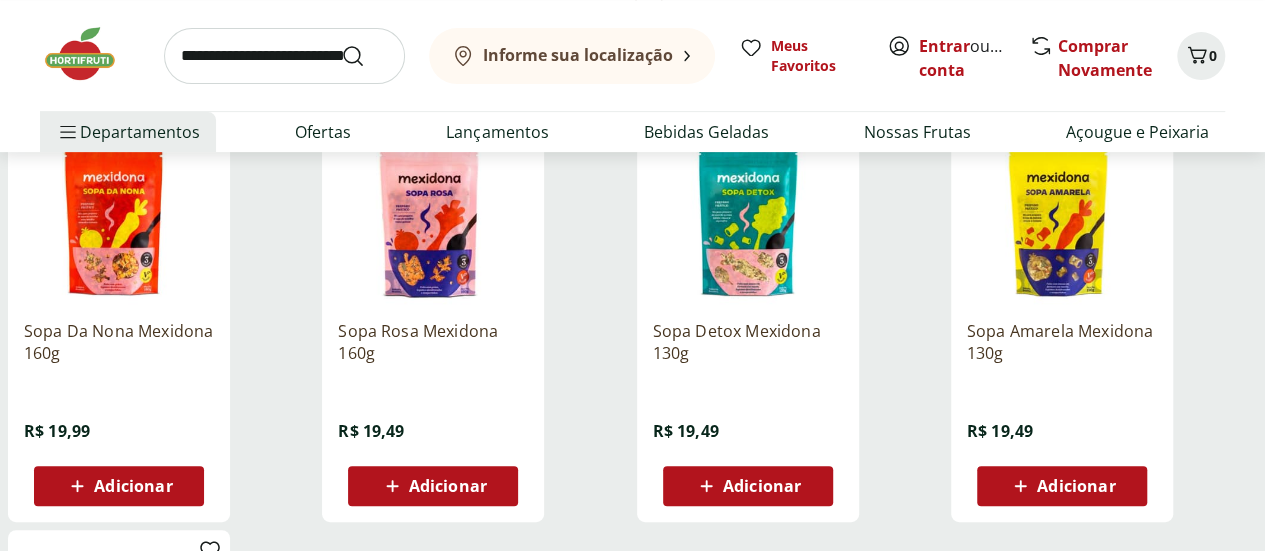 click at bounding box center [748, 209] 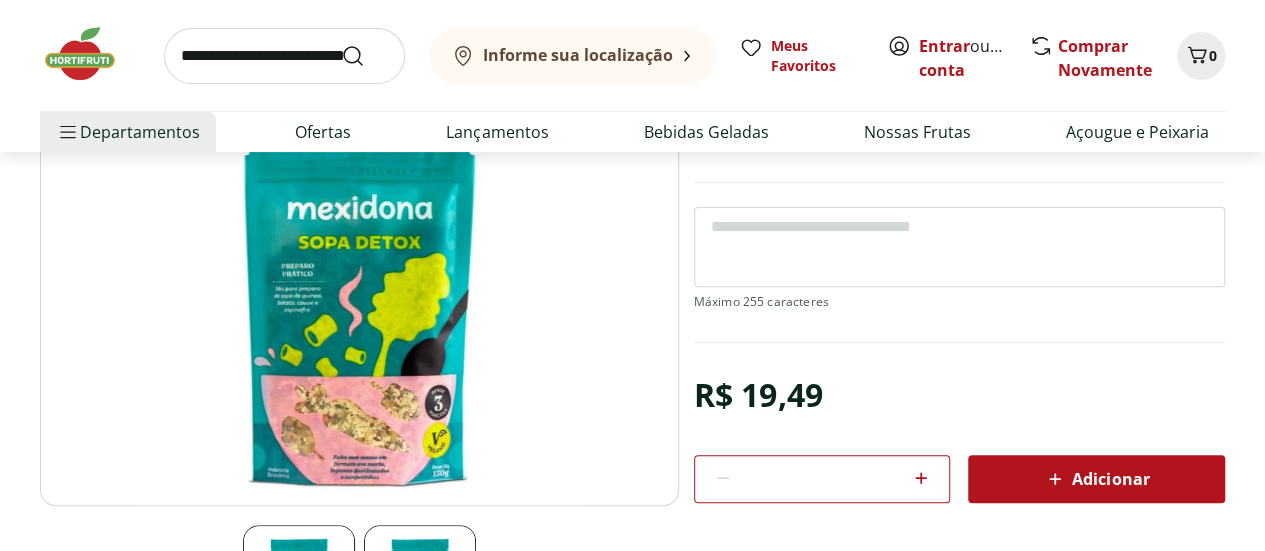 scroll, scrollTop: 0, scrollLeft: 0, axis: both 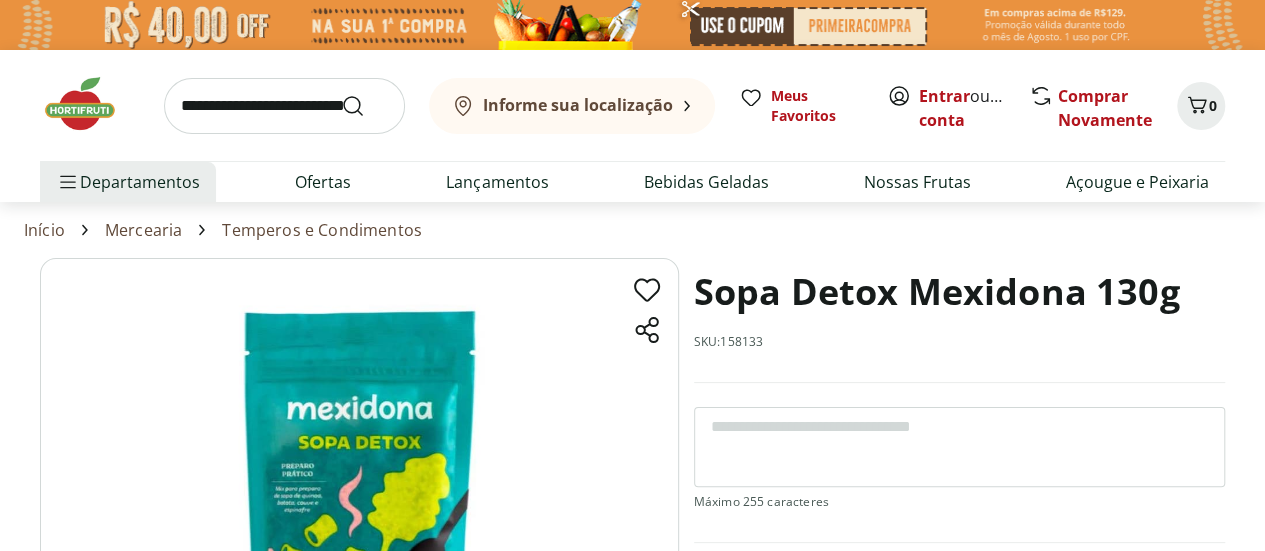 click at bounding box center (359, 481) 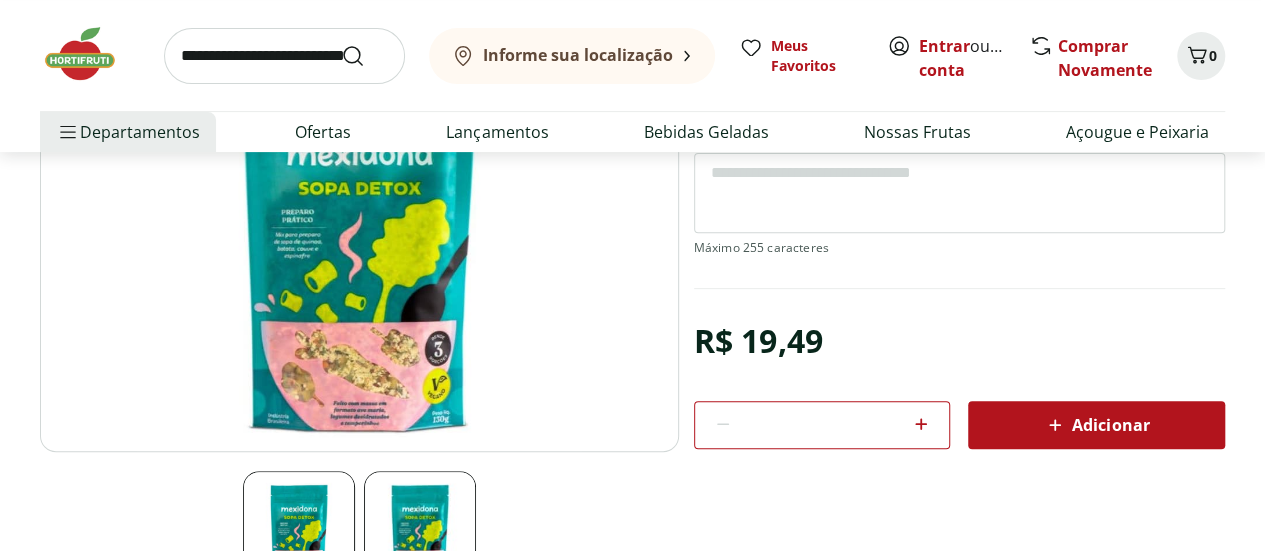 scroll, scrollTop: 400, scrollLeft: 0, axis: vertical 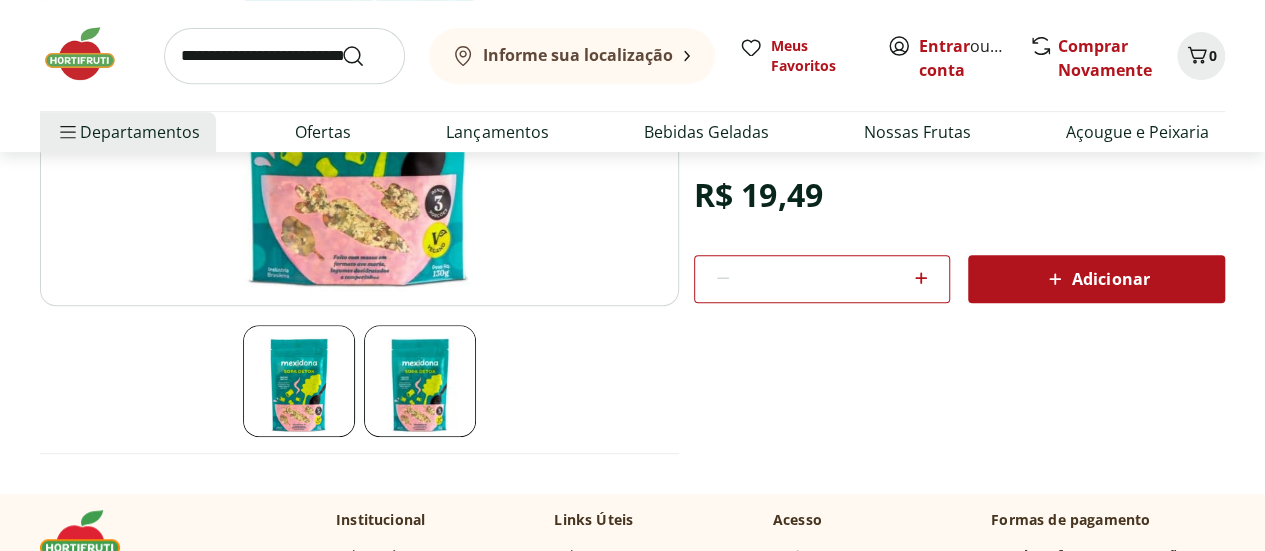 click at bounding box center (299, 381) 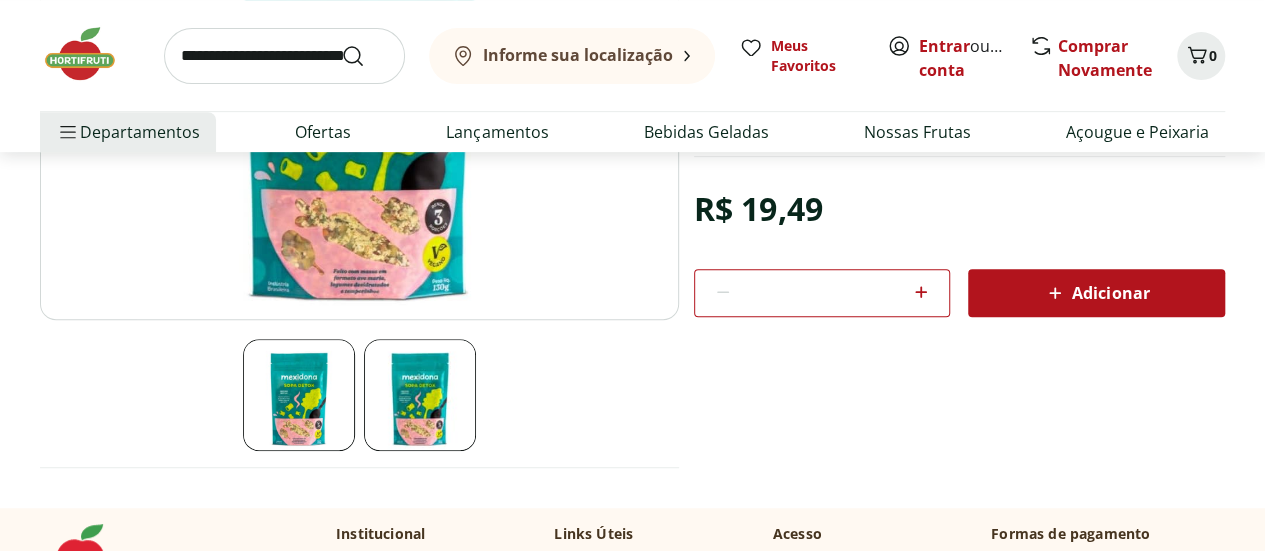 scroll, scrollTop: 400, scrollLeft: 0, axis: vertical 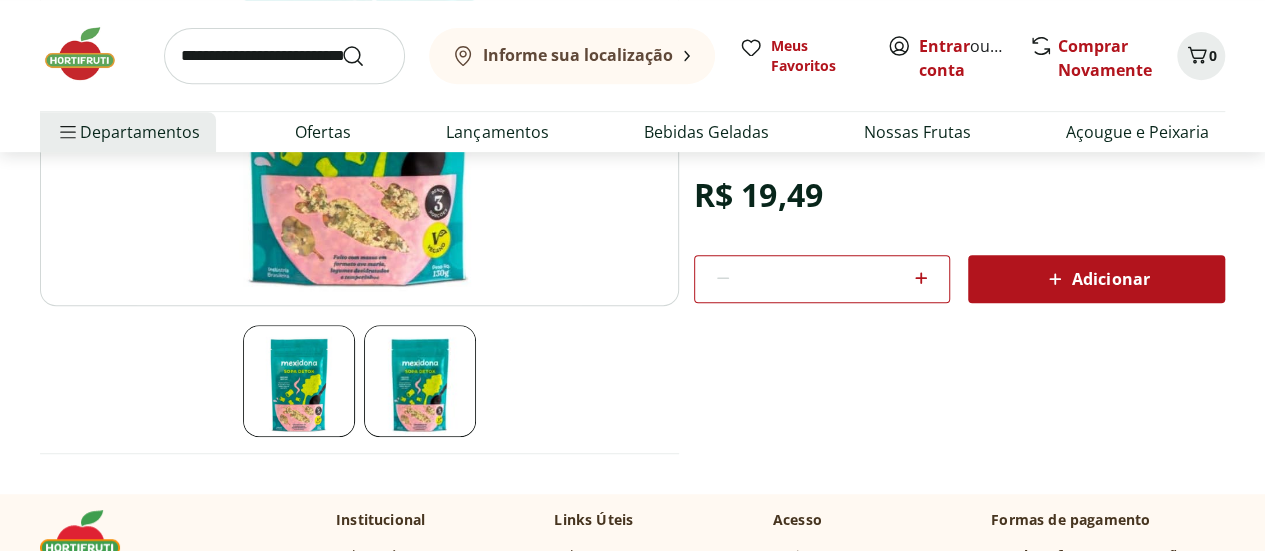 click at bounding box center [420, 381] 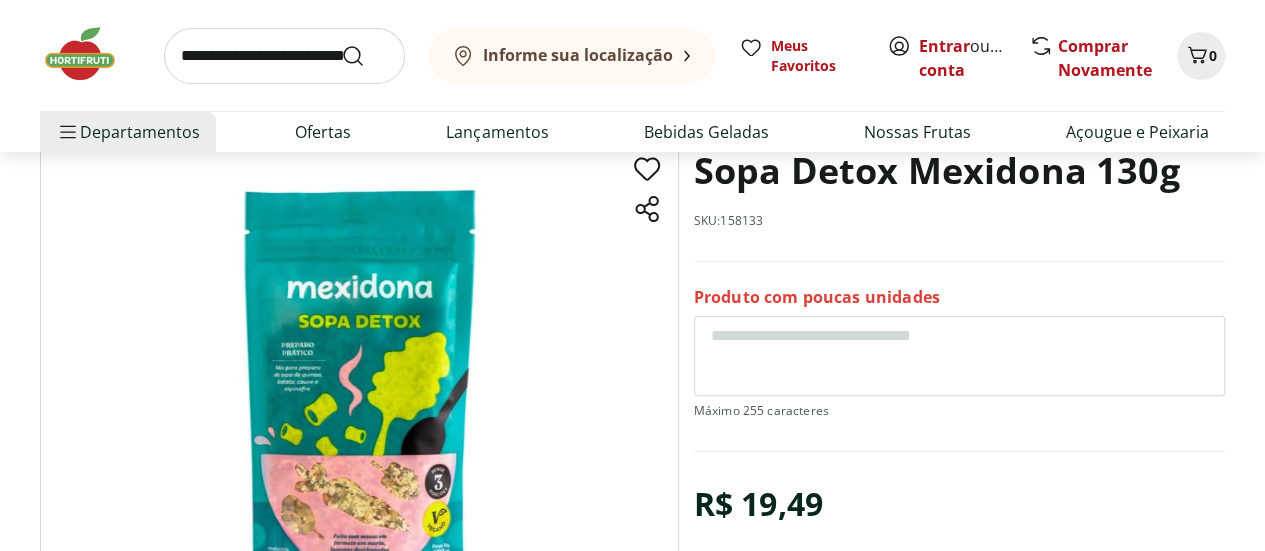 scroll, scrollTop: 100, scrollLeft: 0, axis: vertical 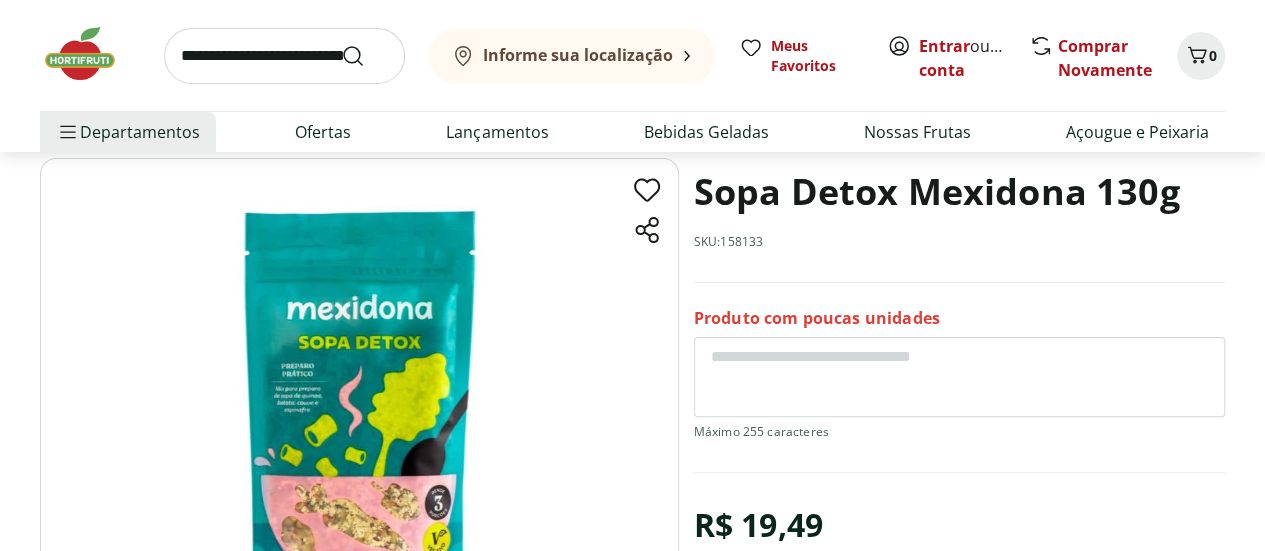 click at bounding box center [359, 381] 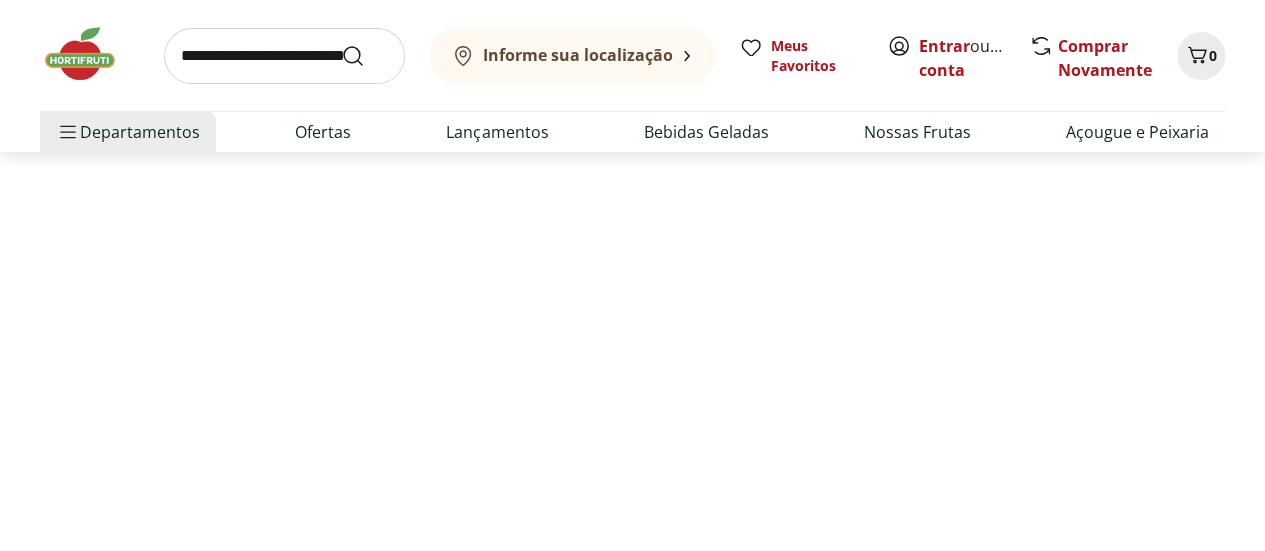 scroll, scrollTop: 300, scrollLeft: 0, axis: vertical 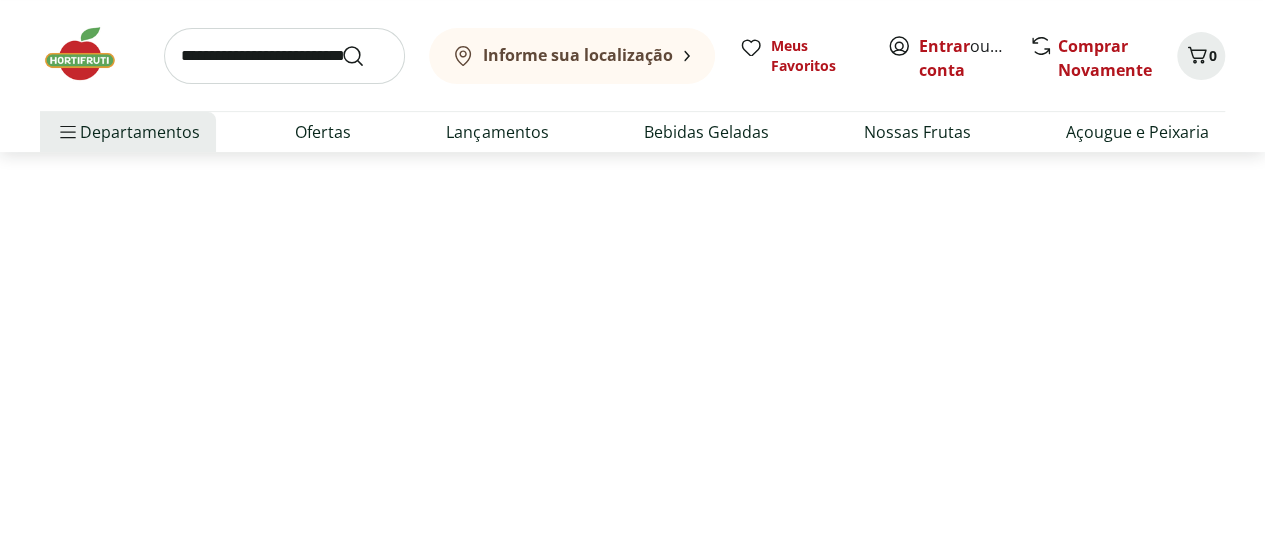 select on "**********" 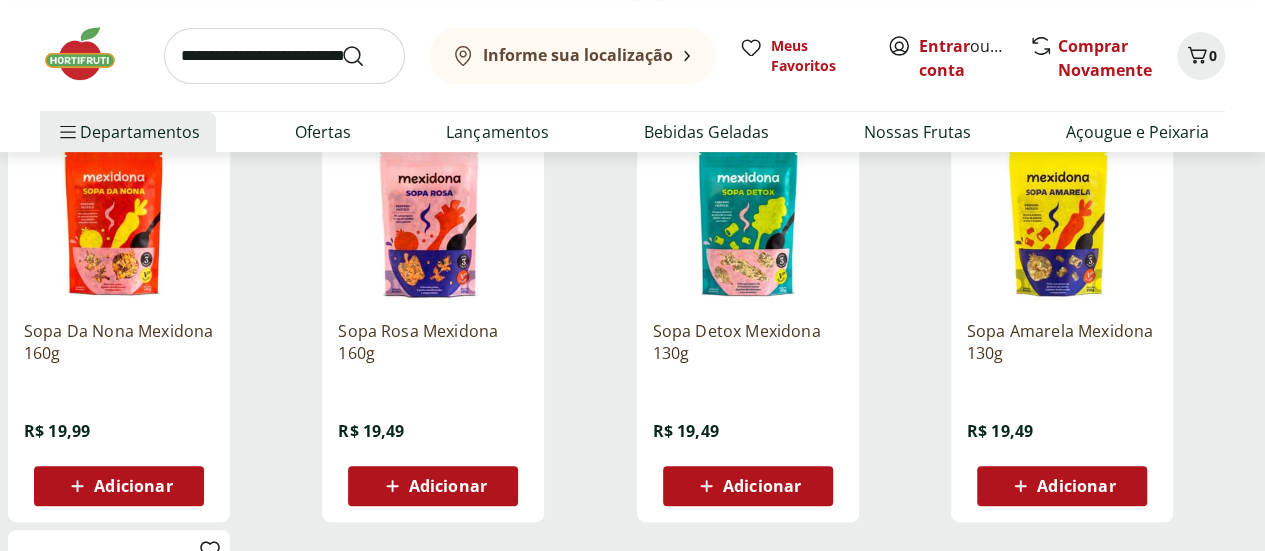 click at bounding box center [1062, 209] 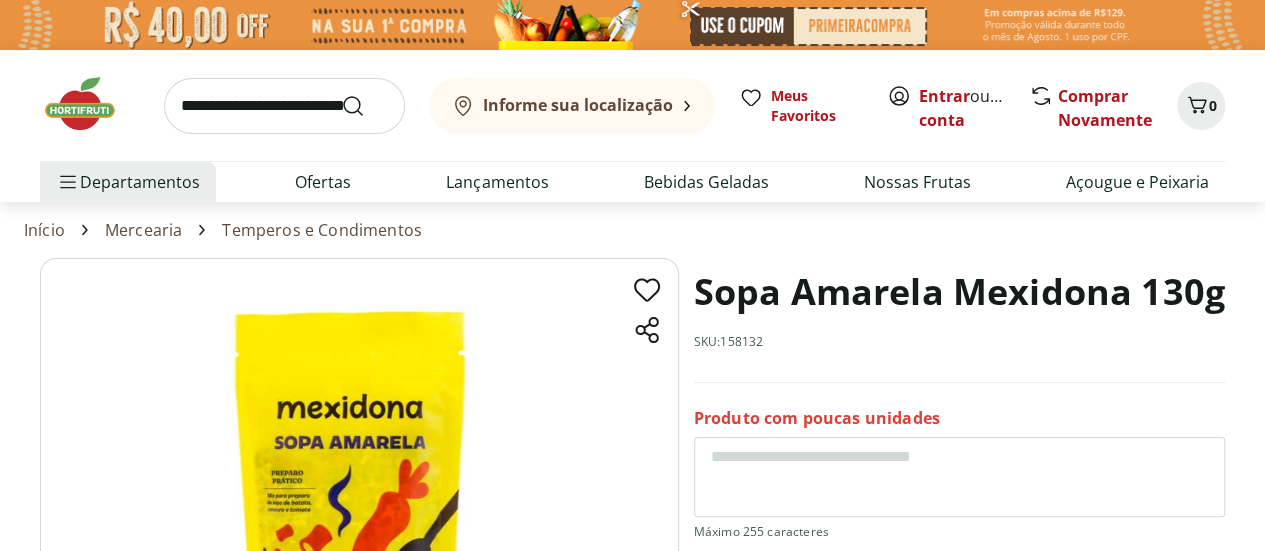 click at bounding box center (359, 481) 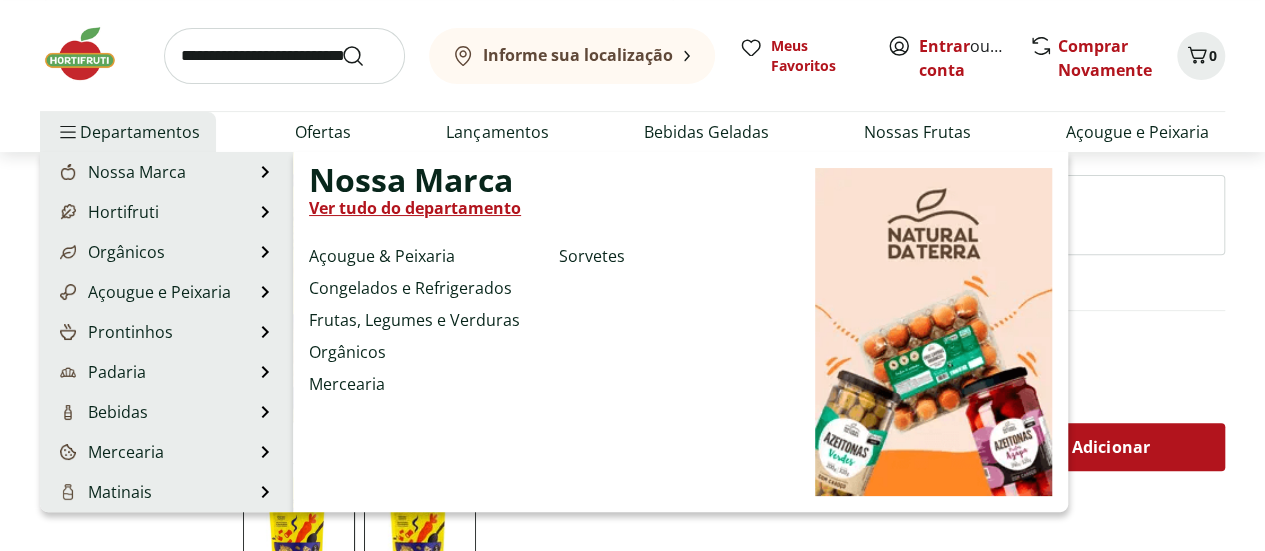 scroll, scrollTop: 100, scrollLeft: 0, axis: vertical 